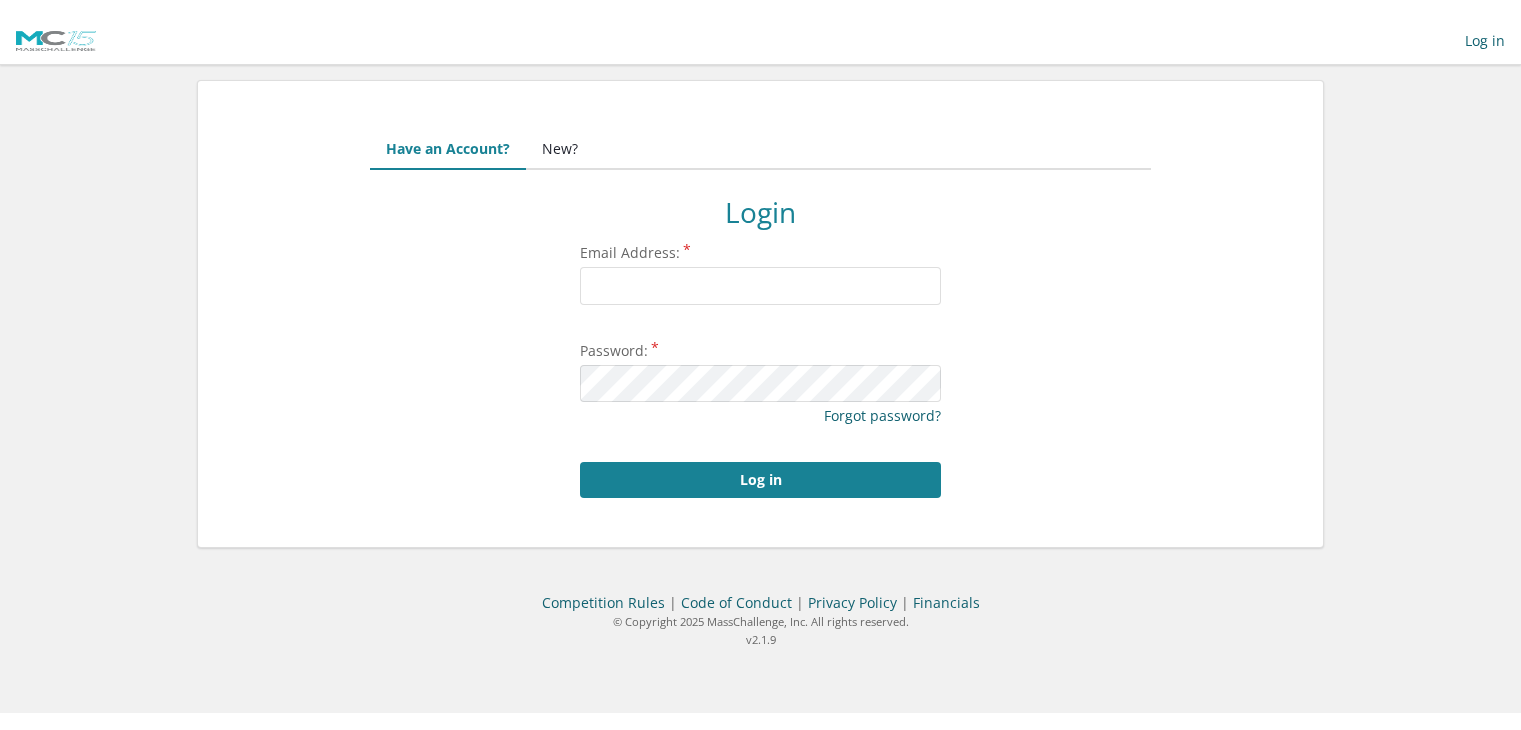scroll, scrollTop: 0, scrollLeft: 0, axis: both 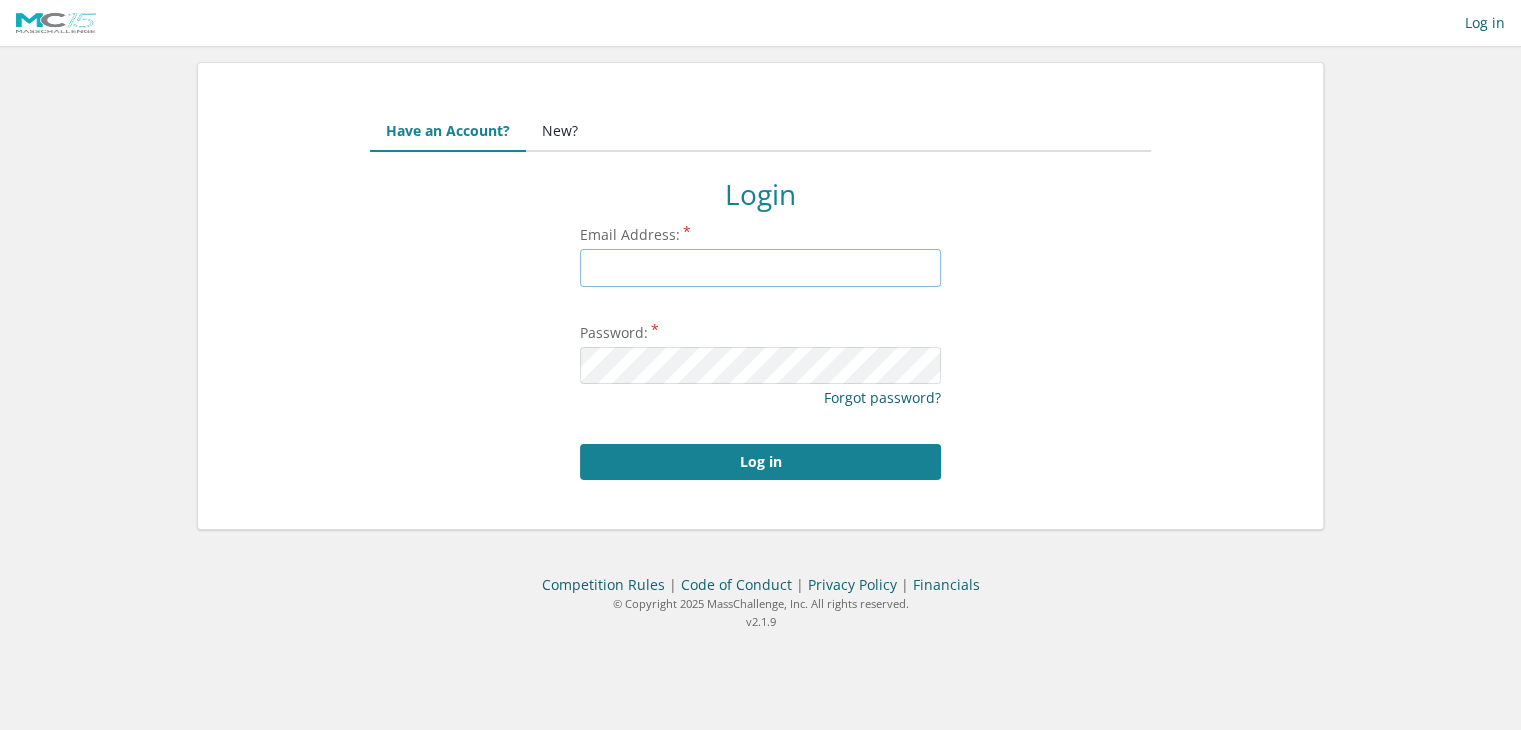 click on "Email Address:" at bounding box center (760, 268) 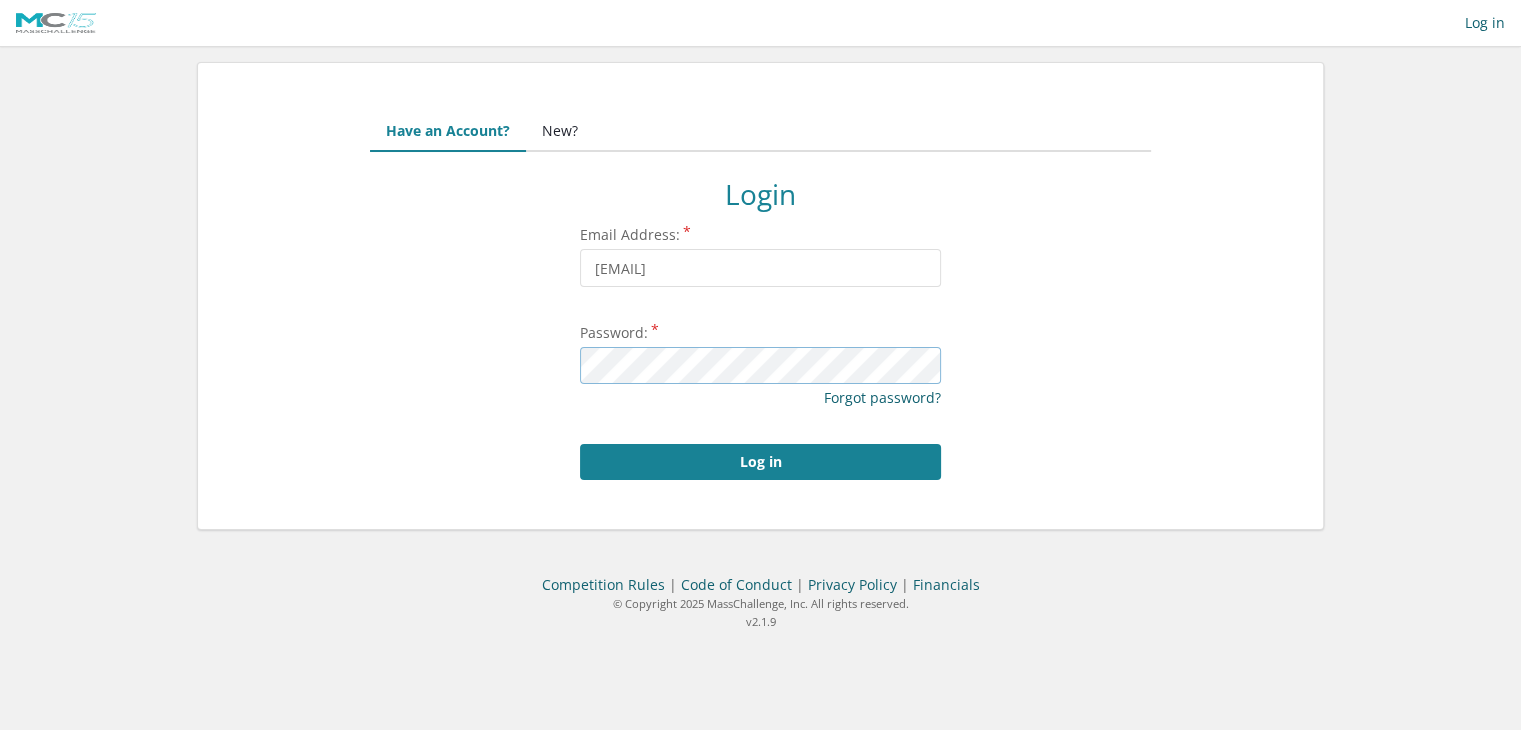 click on "Log in" at bounding box center (760, 462) 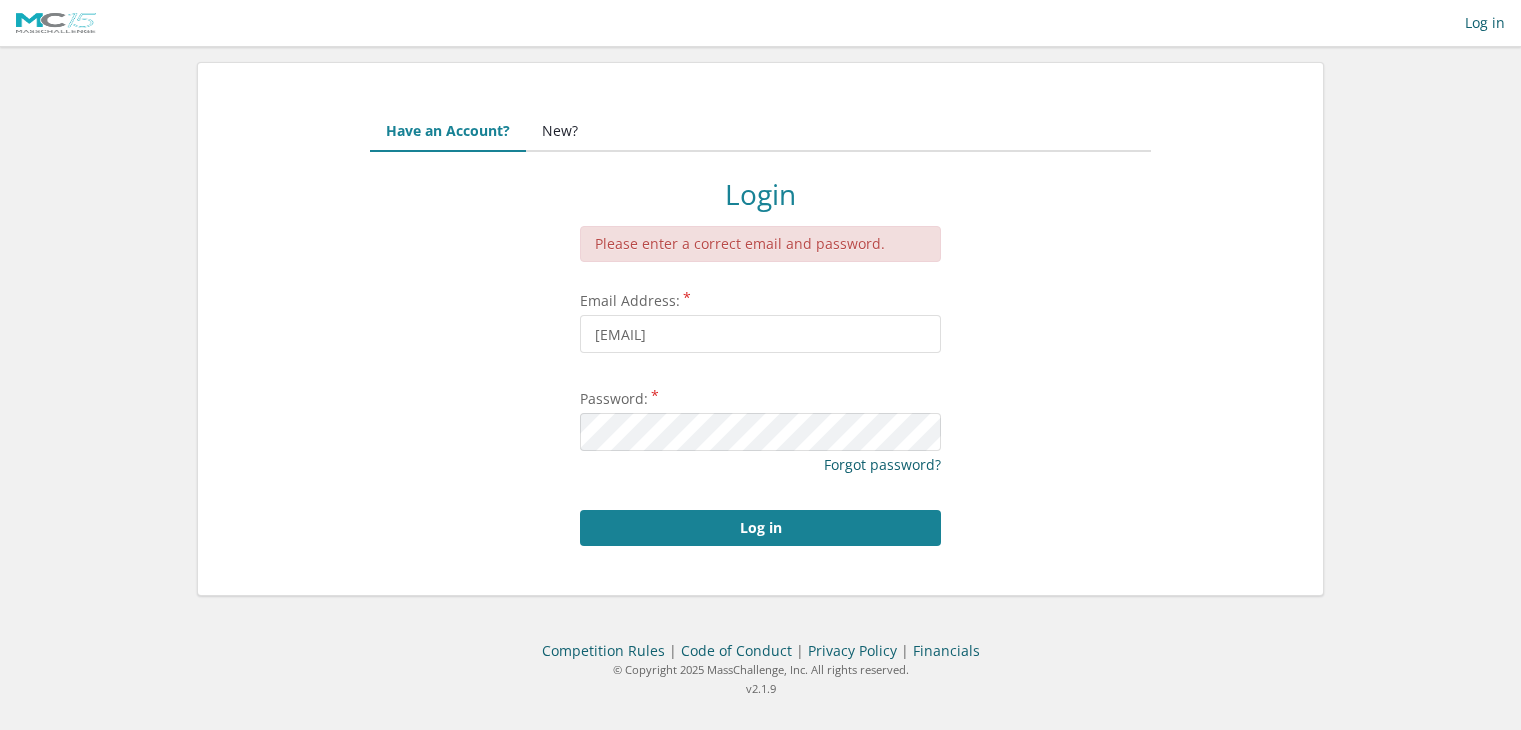 scroll, scrollTop: 0, scrollLeft: 0, axis: both 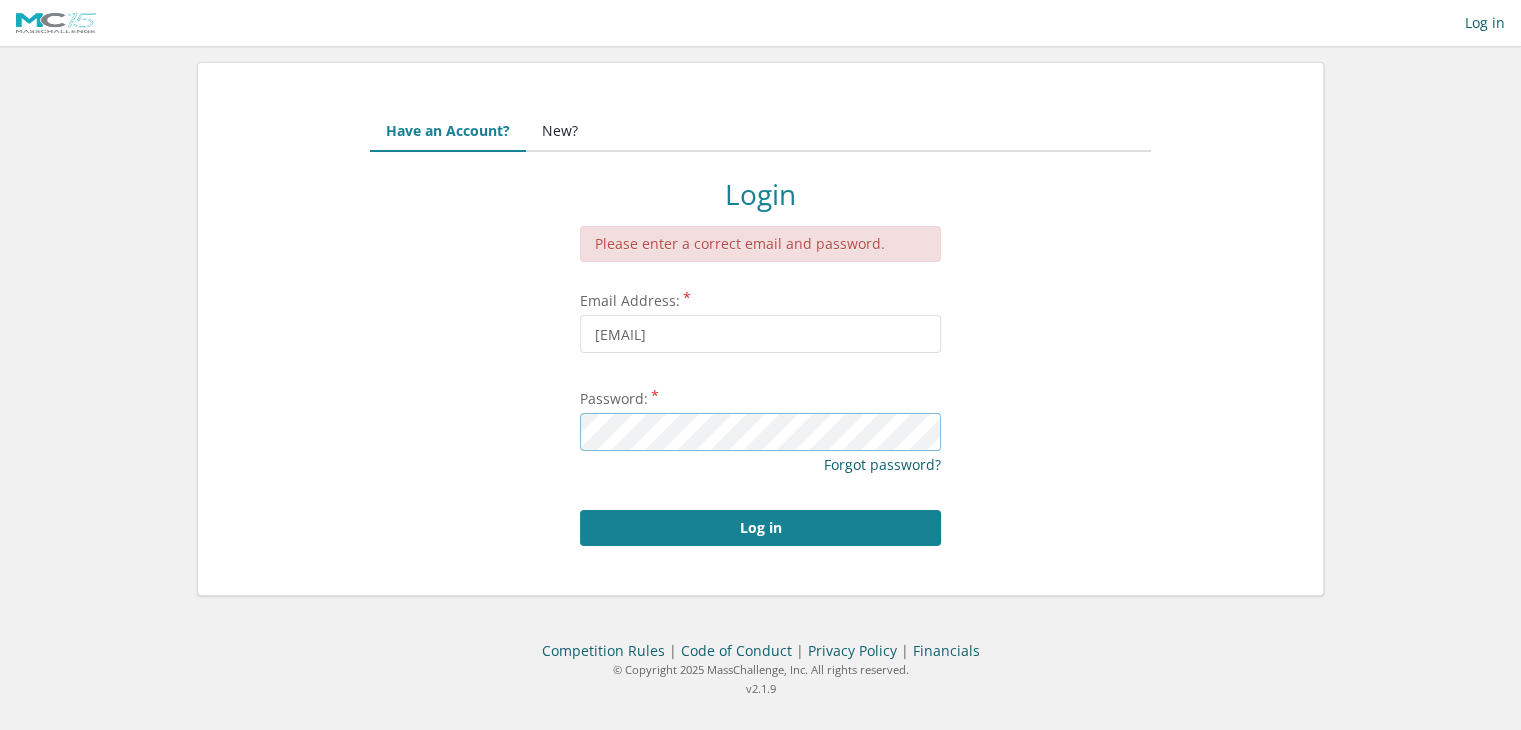 click on "Log in" at bounding box center (760, 528) 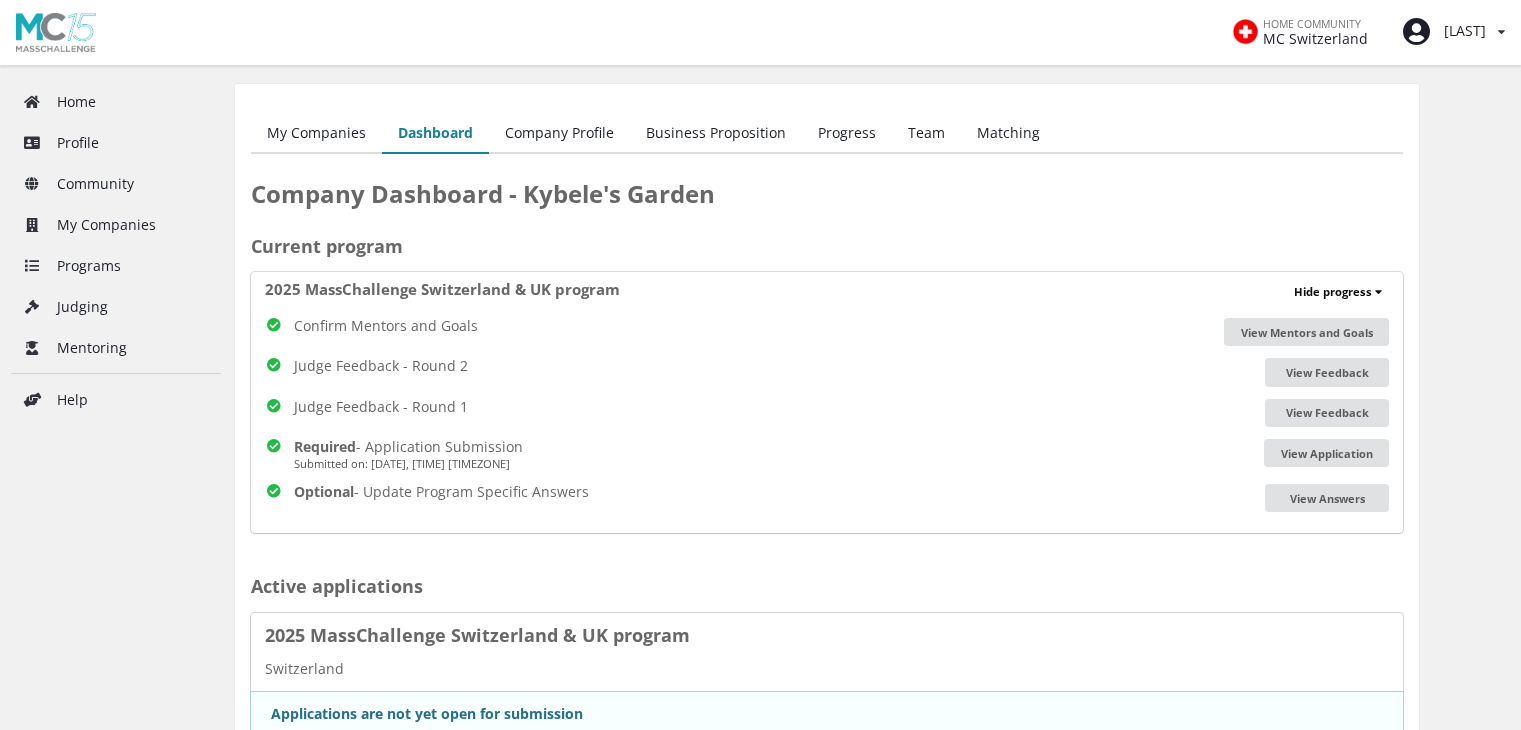 scroll, scrollTop: 0, scrollLeft: 0, axis: both 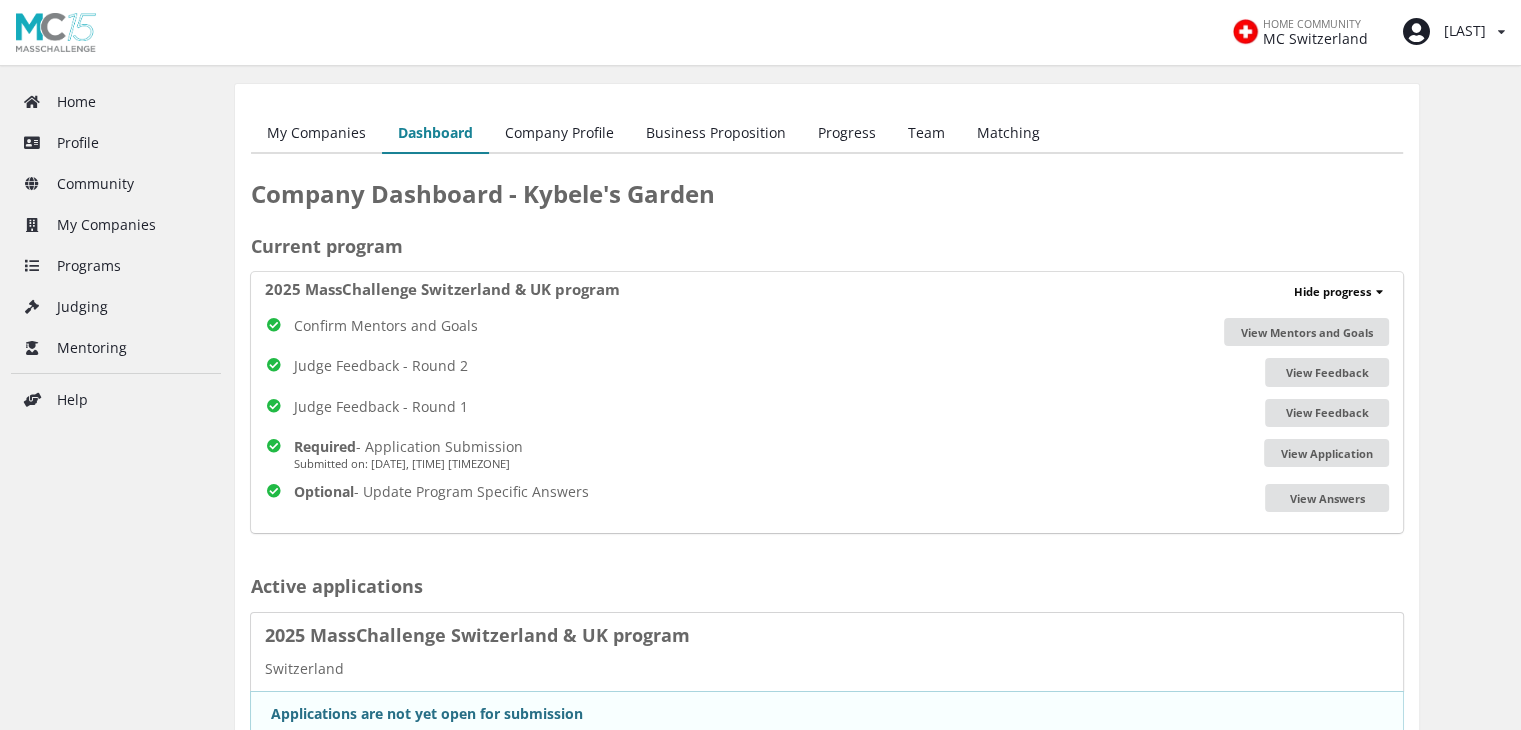 click on "Matching" at bounding box center (1008, 134) 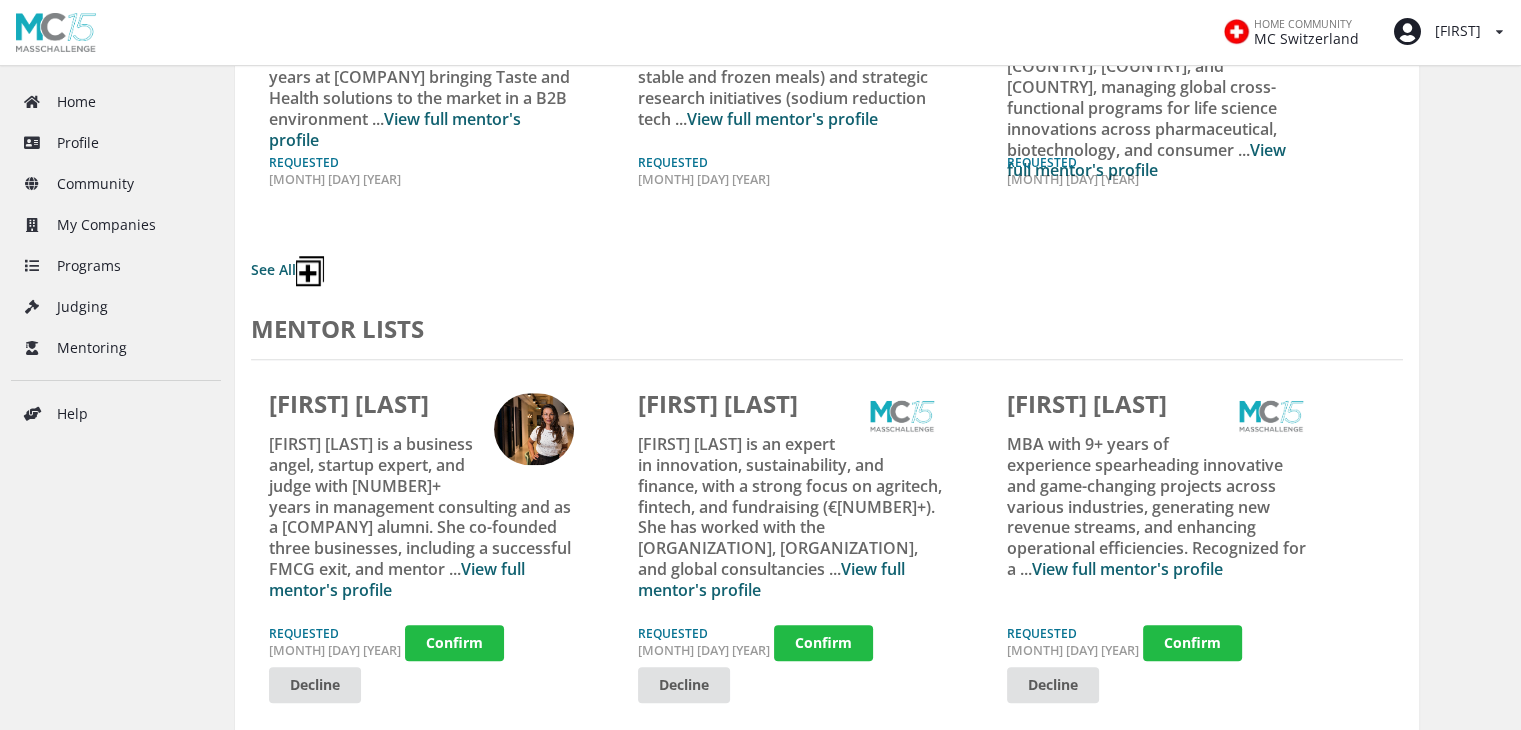 scroll, scrollTop: 1600, scrollLeft: 0, axis: vertical 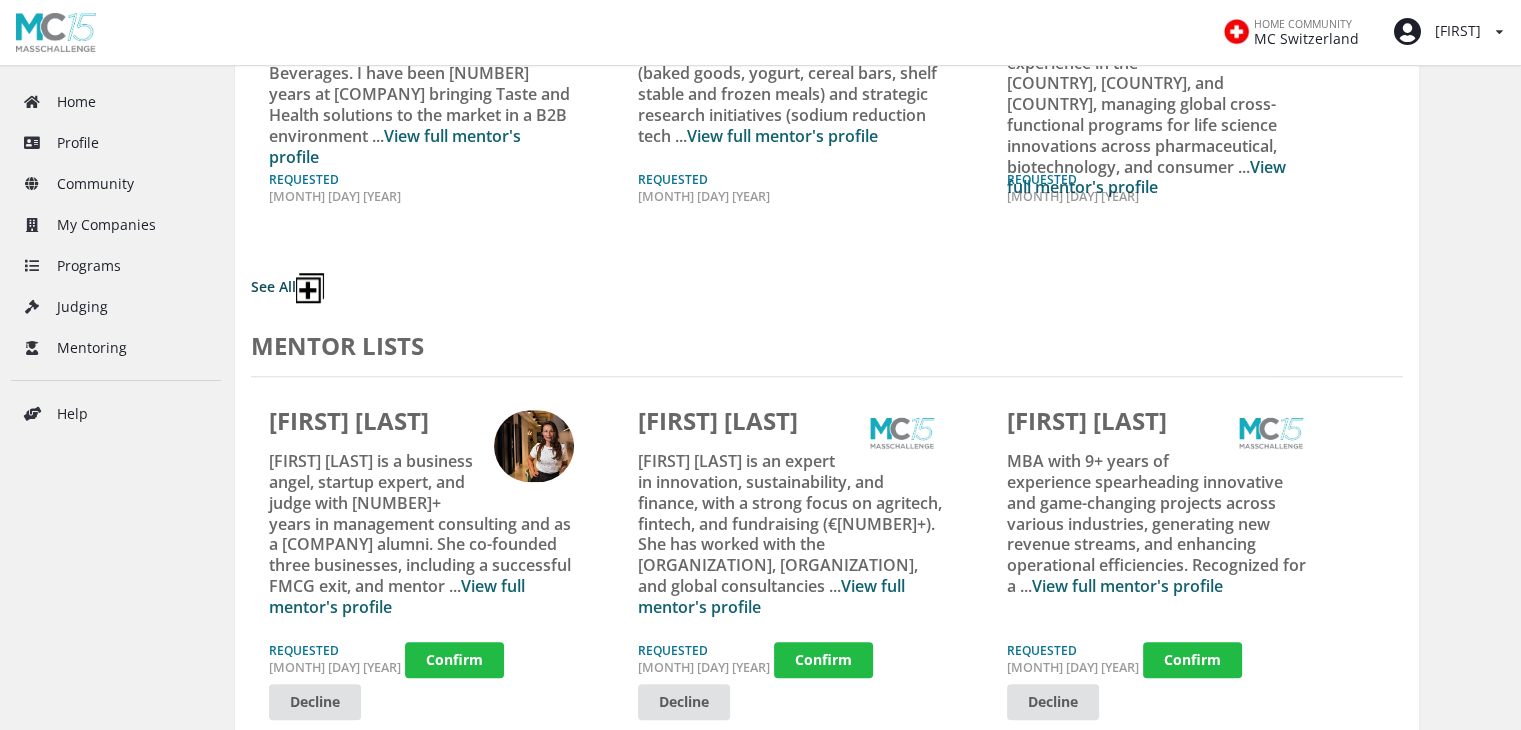 click on "See All" at bounding box center (287, 288) 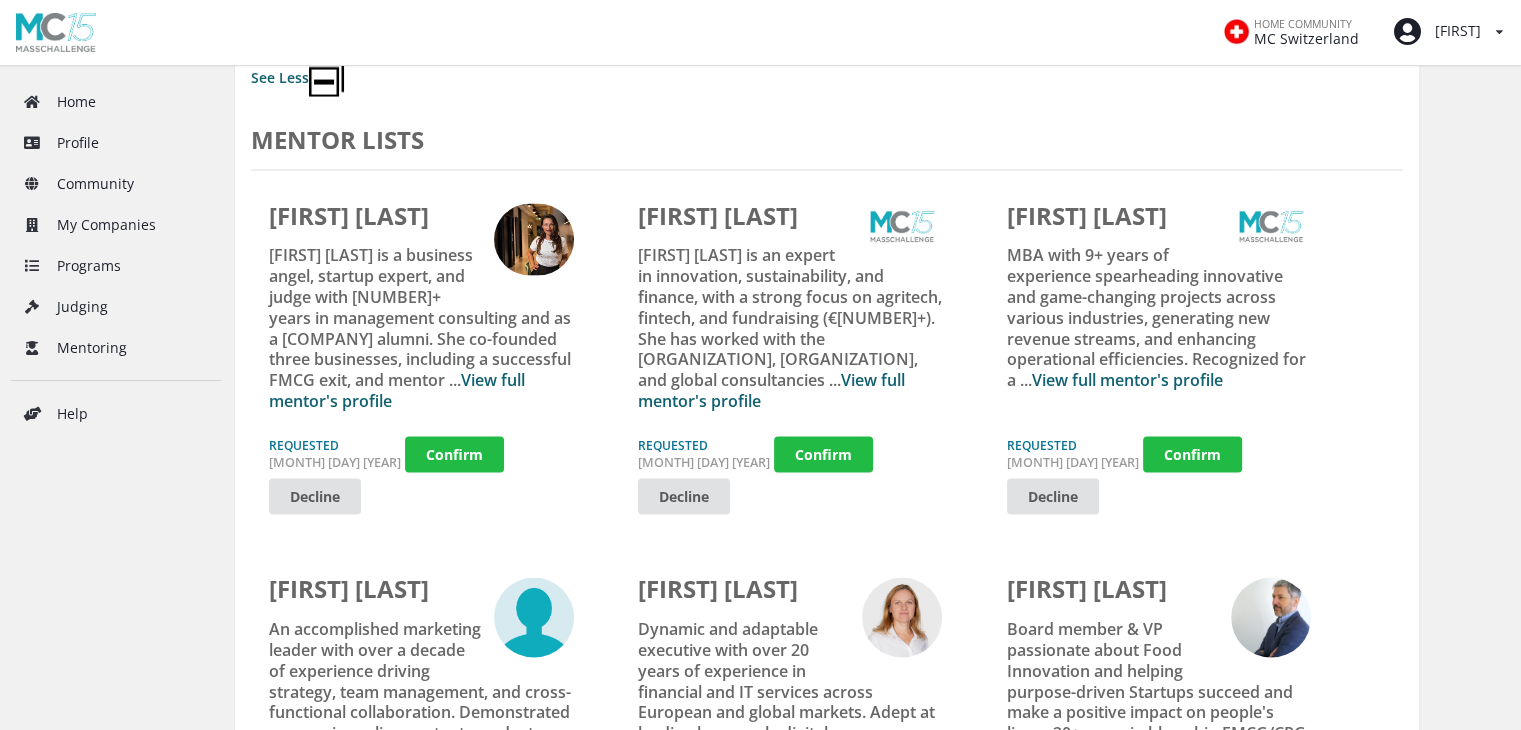 scroll, scrollTop: 4792, scrollLeft: 0, axis: vertical 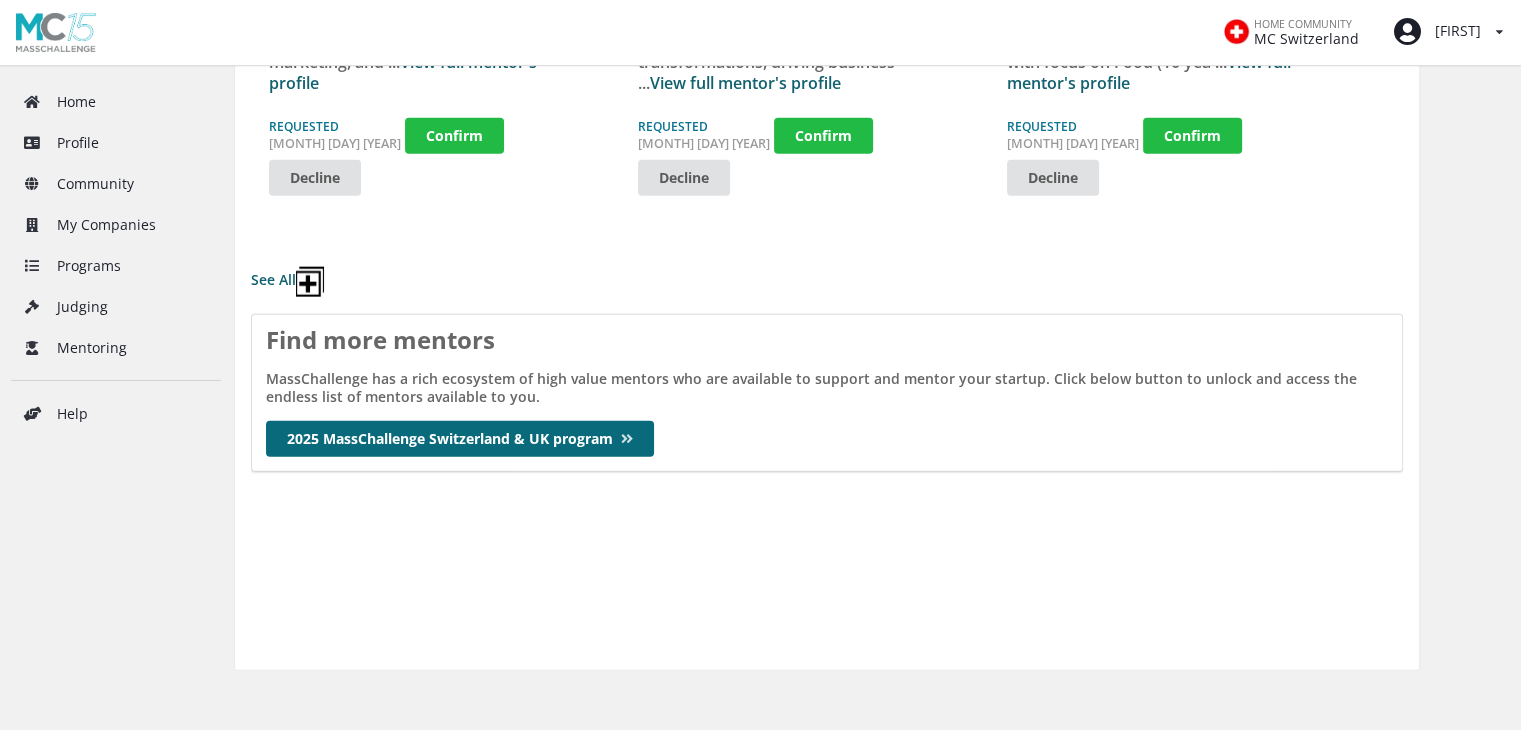 drag, startPoint x: 384, startPoint y: 359, endPoint x: 387, endPoint y: 371, distance: 12.369317 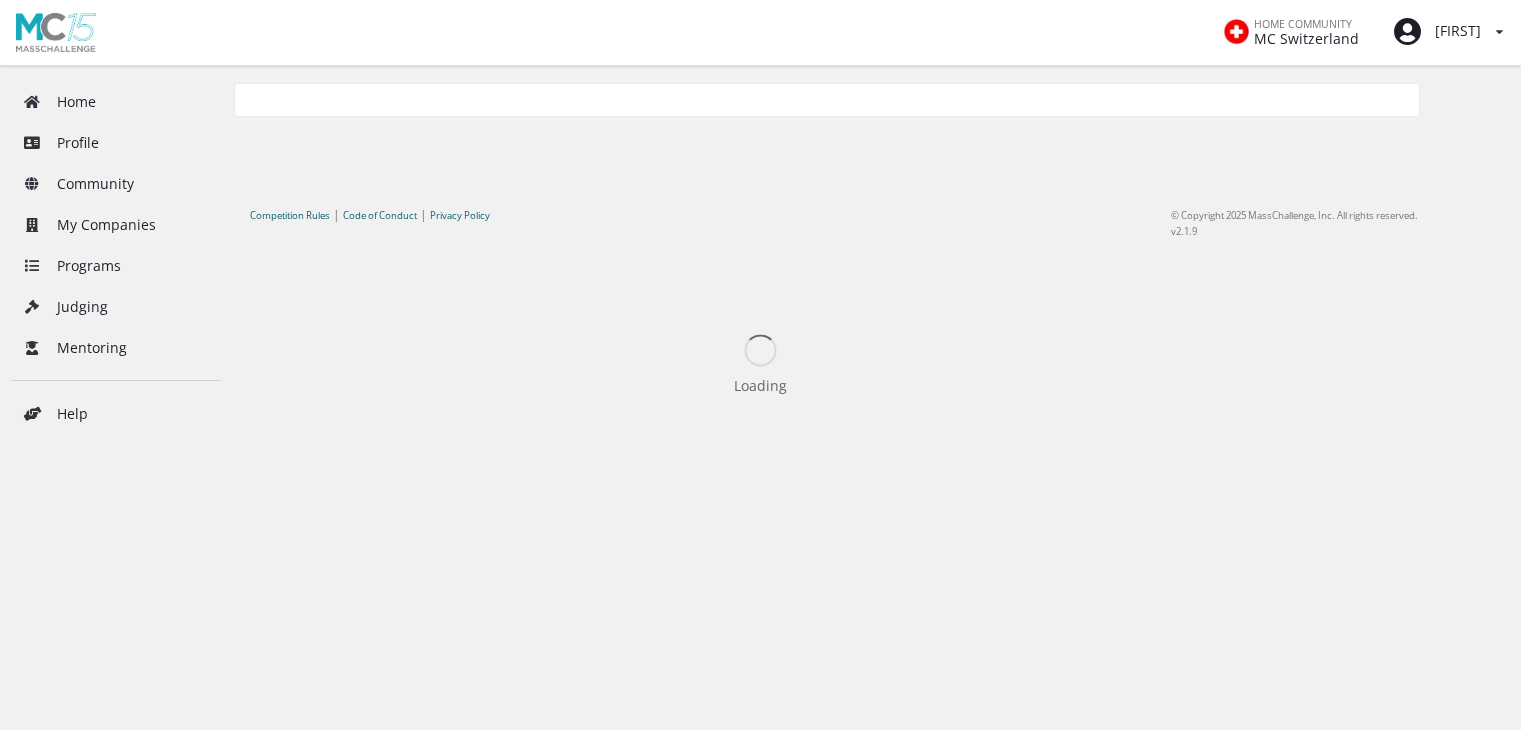 scroll, scrollTop: 0, scrollLeft: 0, axis: both 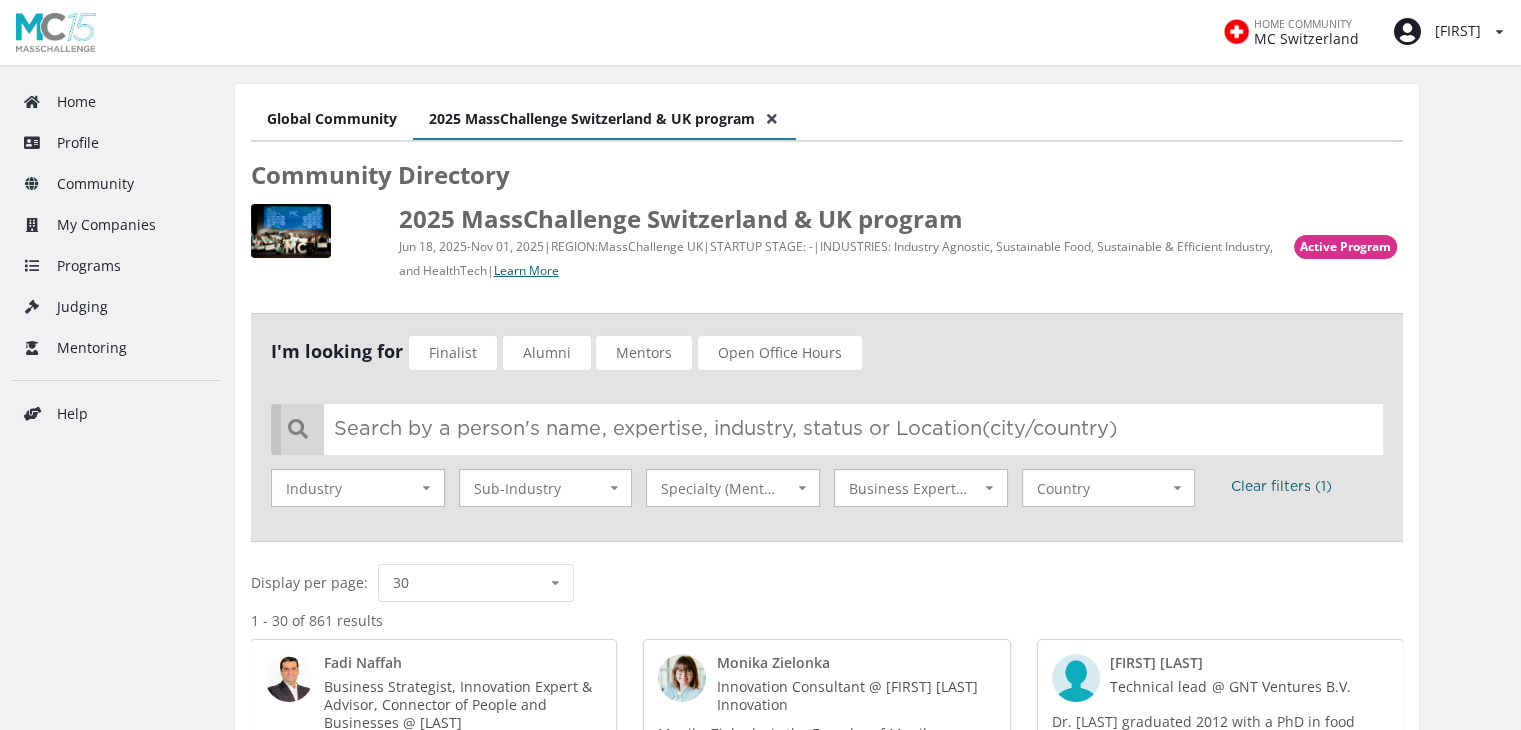 click at bounding box center (832, 429) 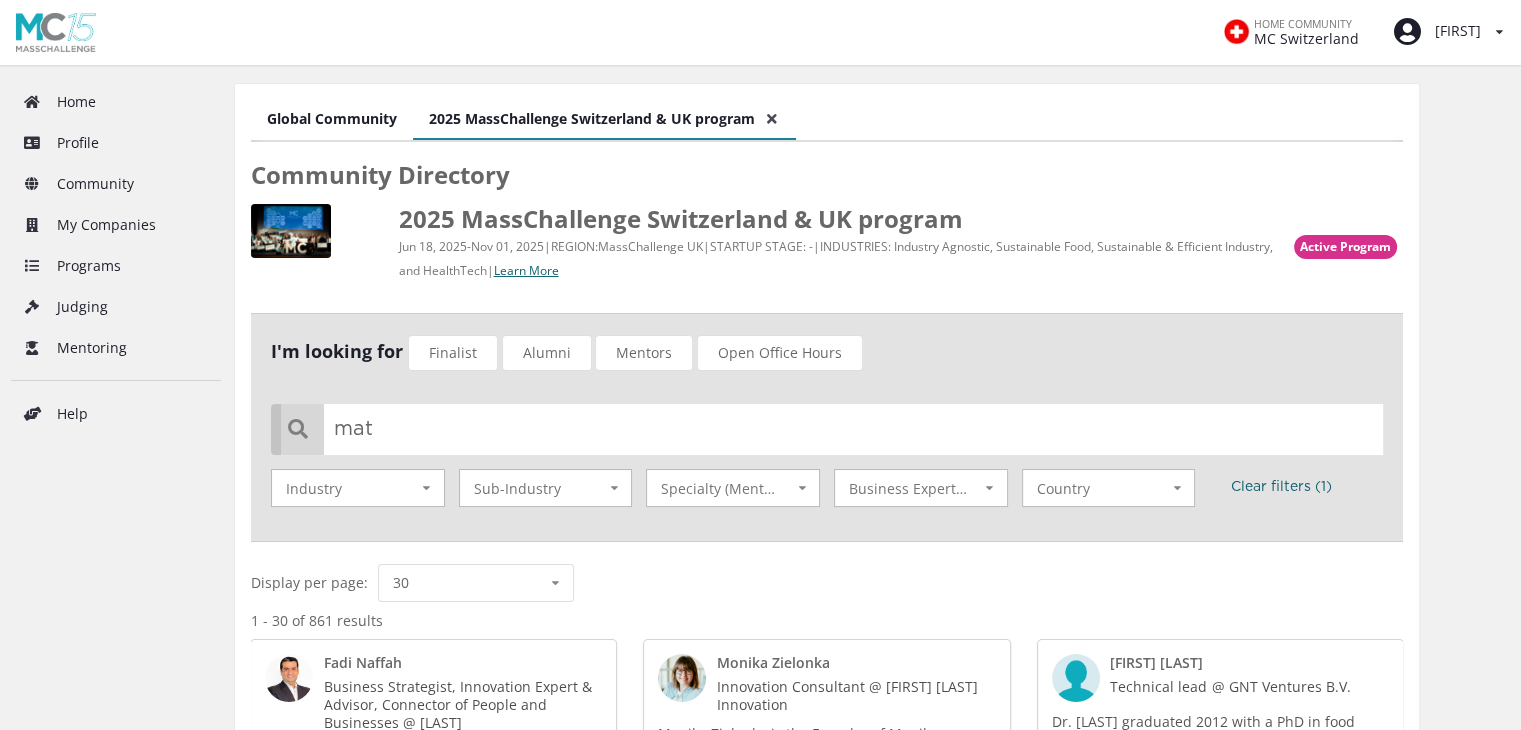click on "Finalist" at bounding box center [453, 353] 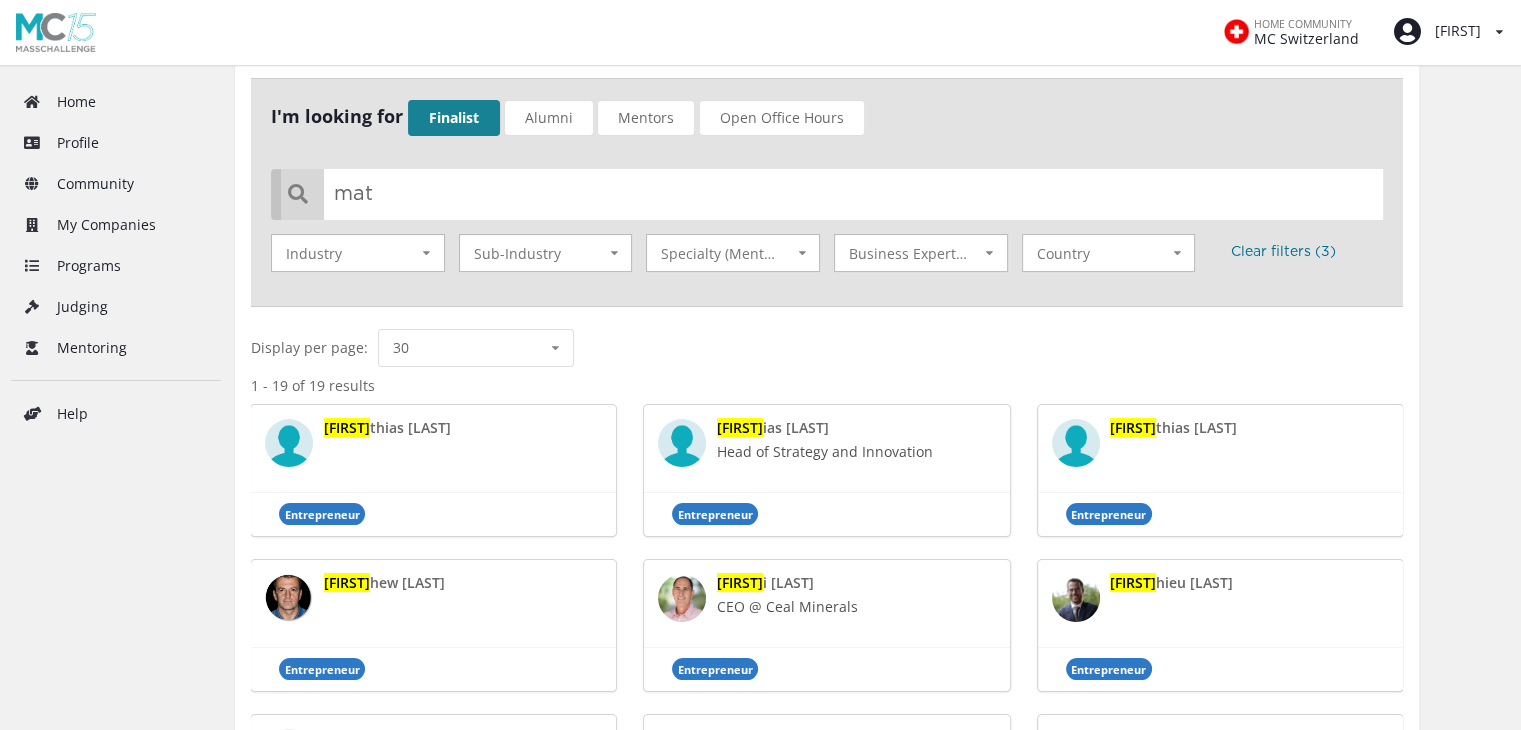 scroll, scrollTop: 0, scrollLeft: 0, axis: both 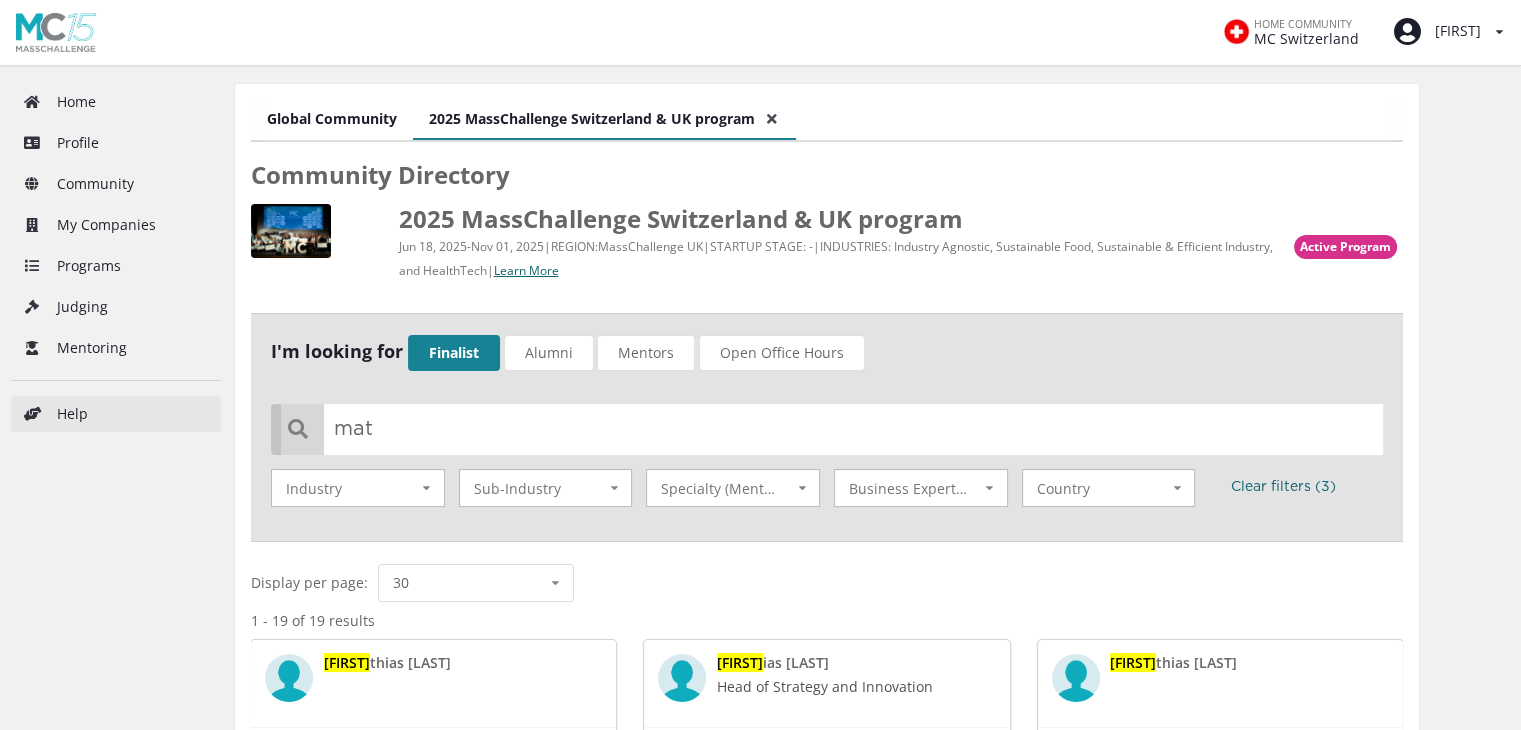 drag, startPoint x: 400, startPoint y: 429, endPoint x: 215, endPoint y: 430, distance: 185.0027 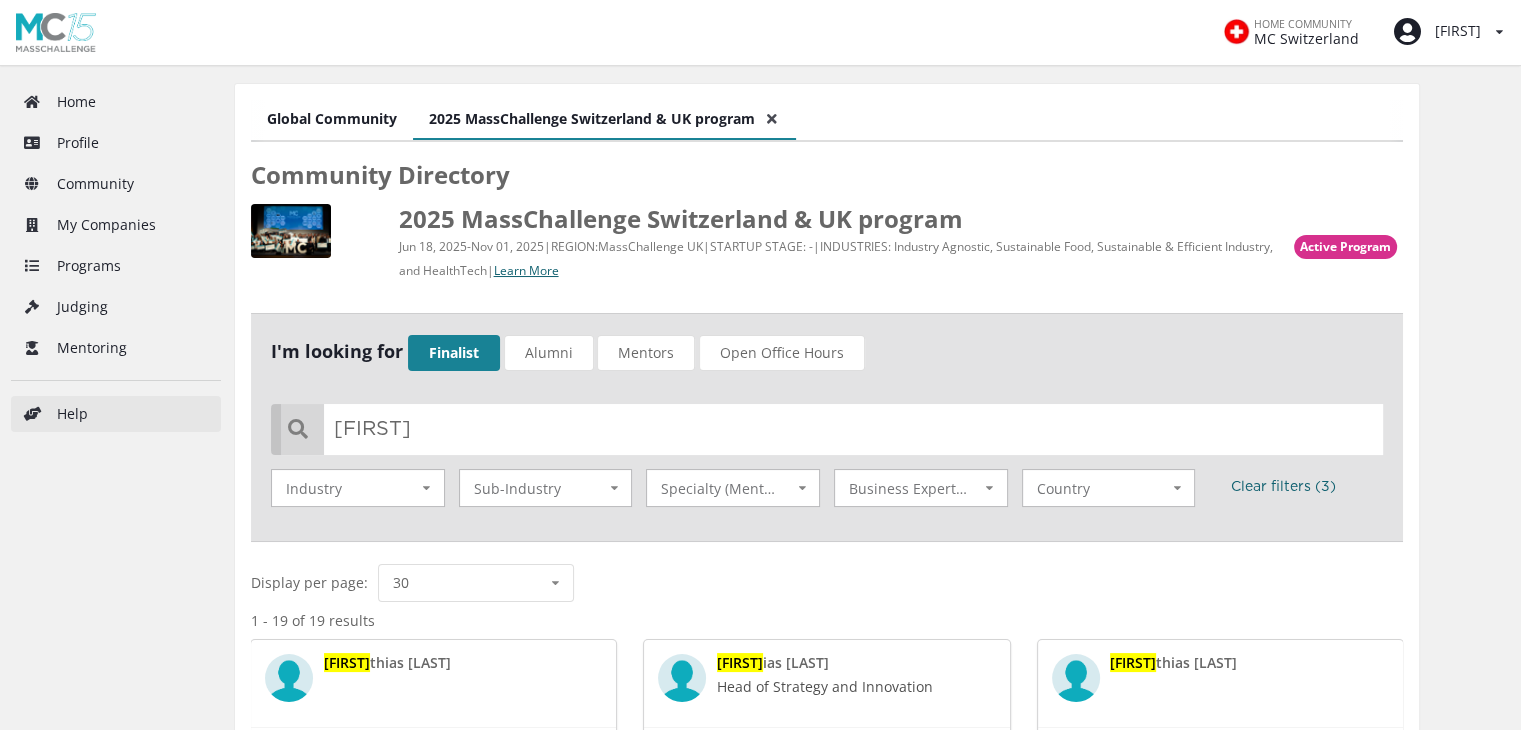 type on "[FIRST]" 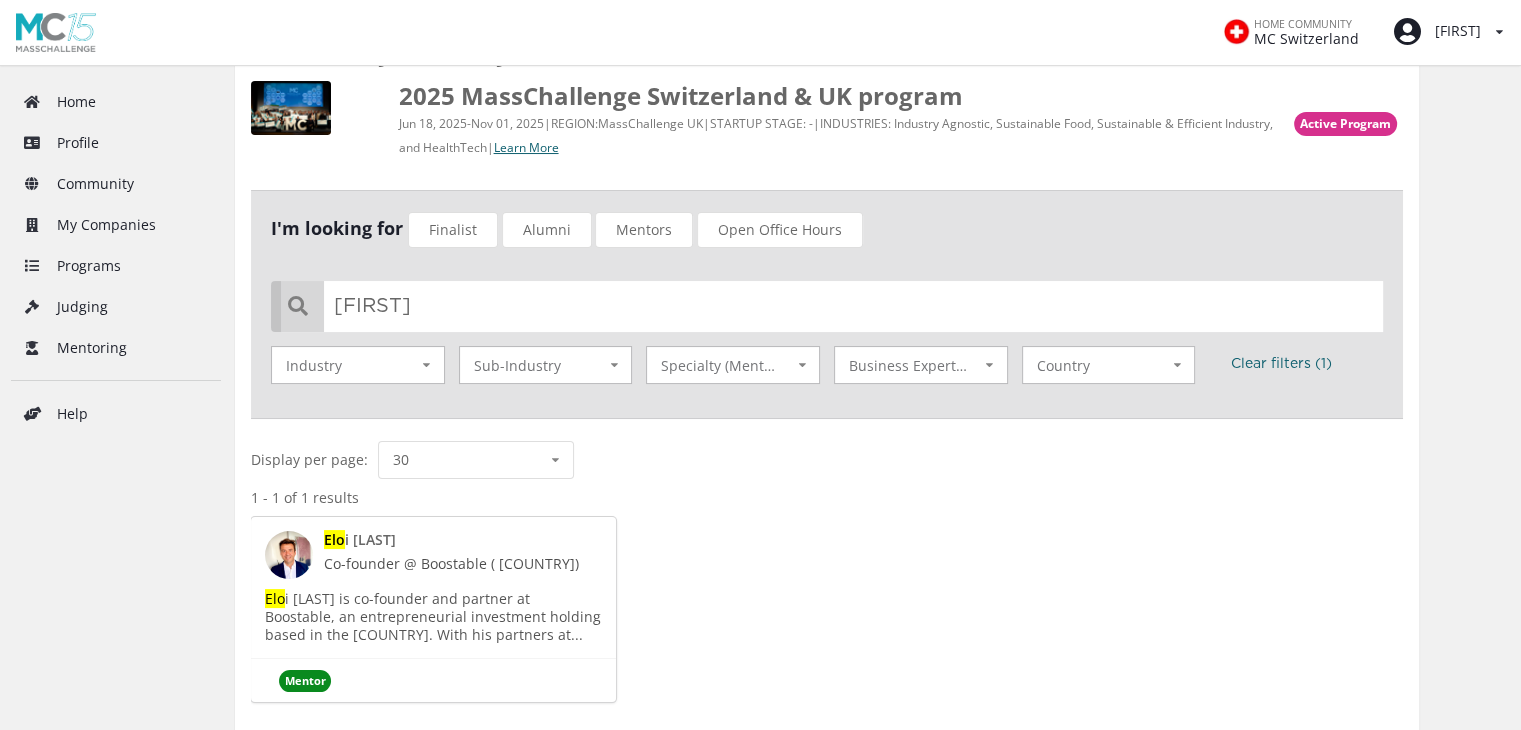 scroll, scrollTop: 0, scrollLeft: 0, axis: both 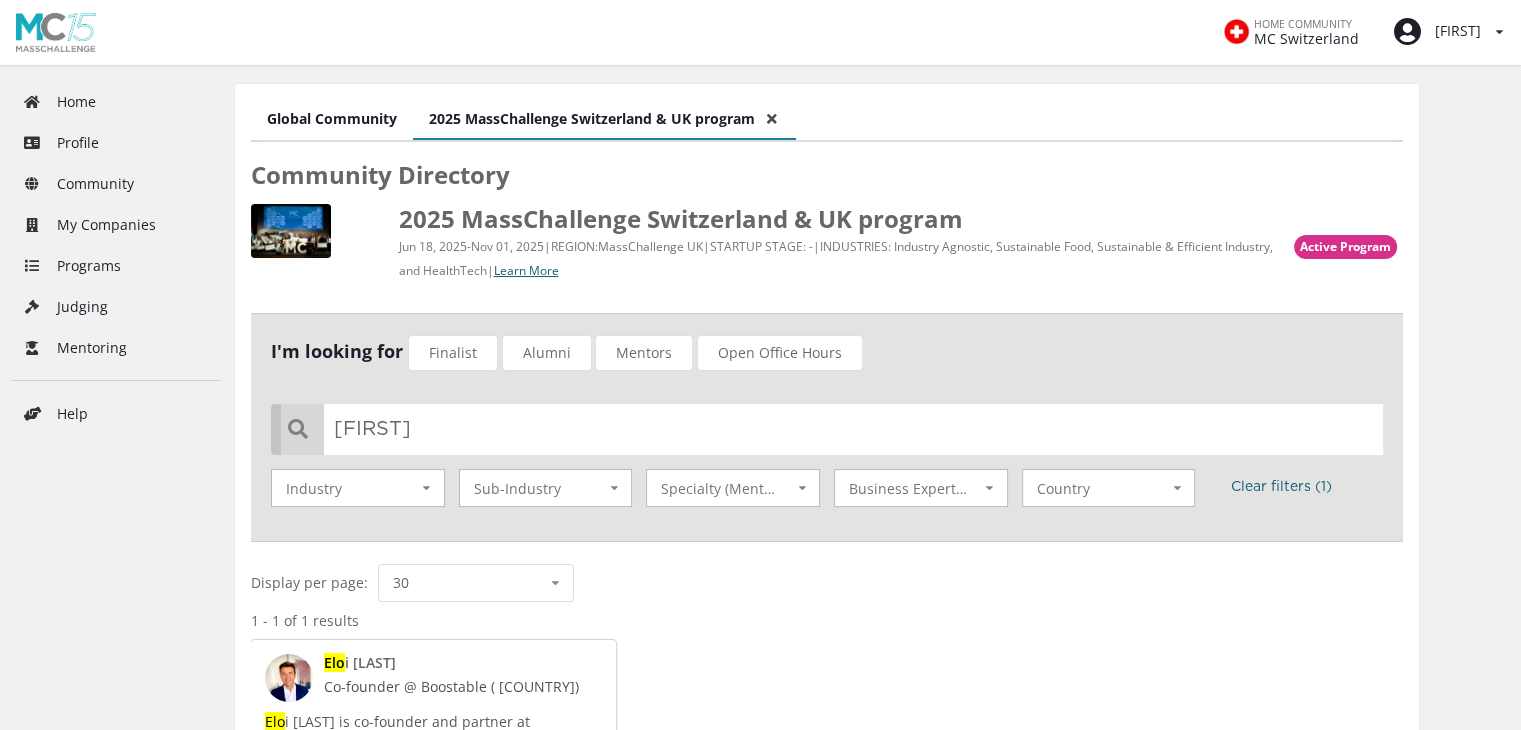 click on "Global Community" at bounding box center (332, 120) 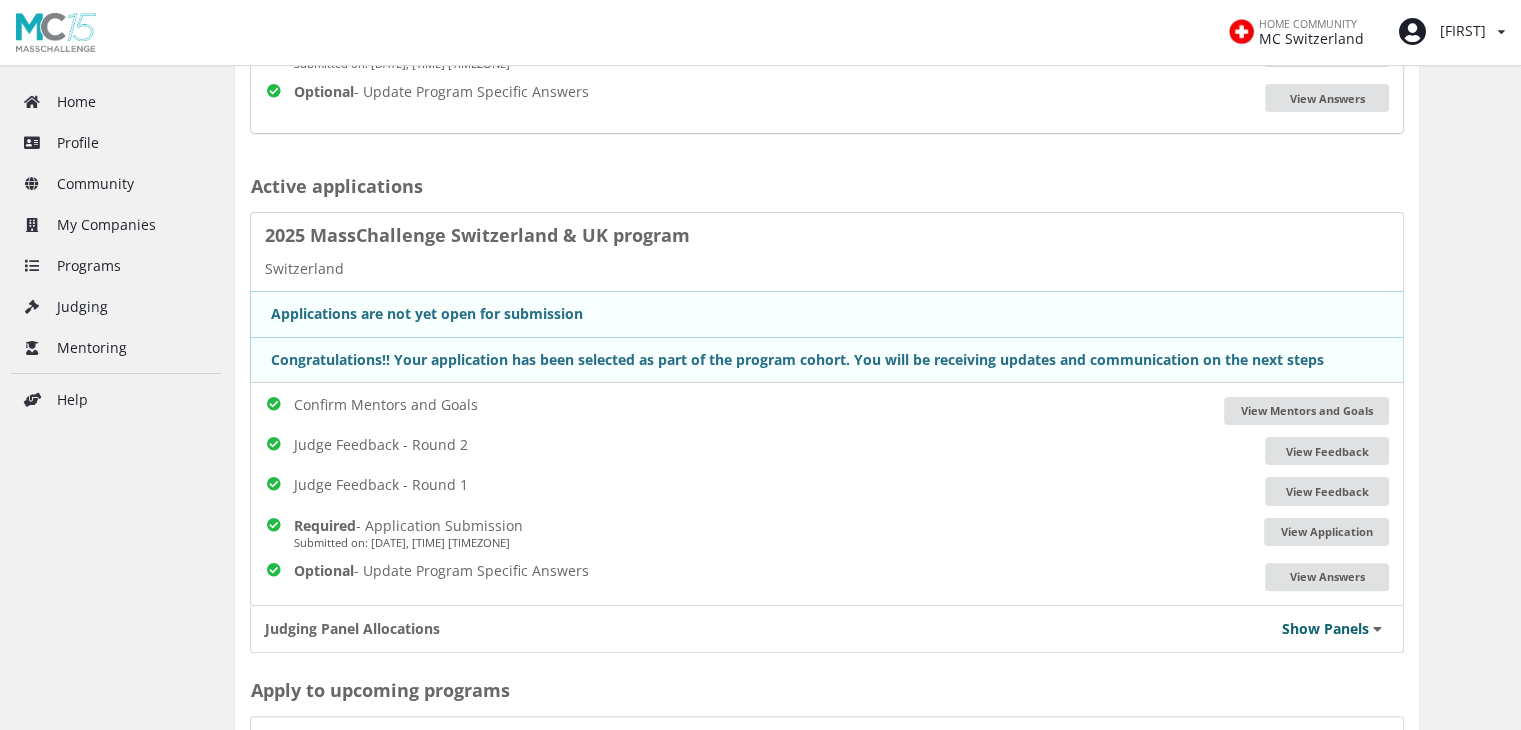 scroll, scrollTop: 0, scrollLeft: 0, axis: both 